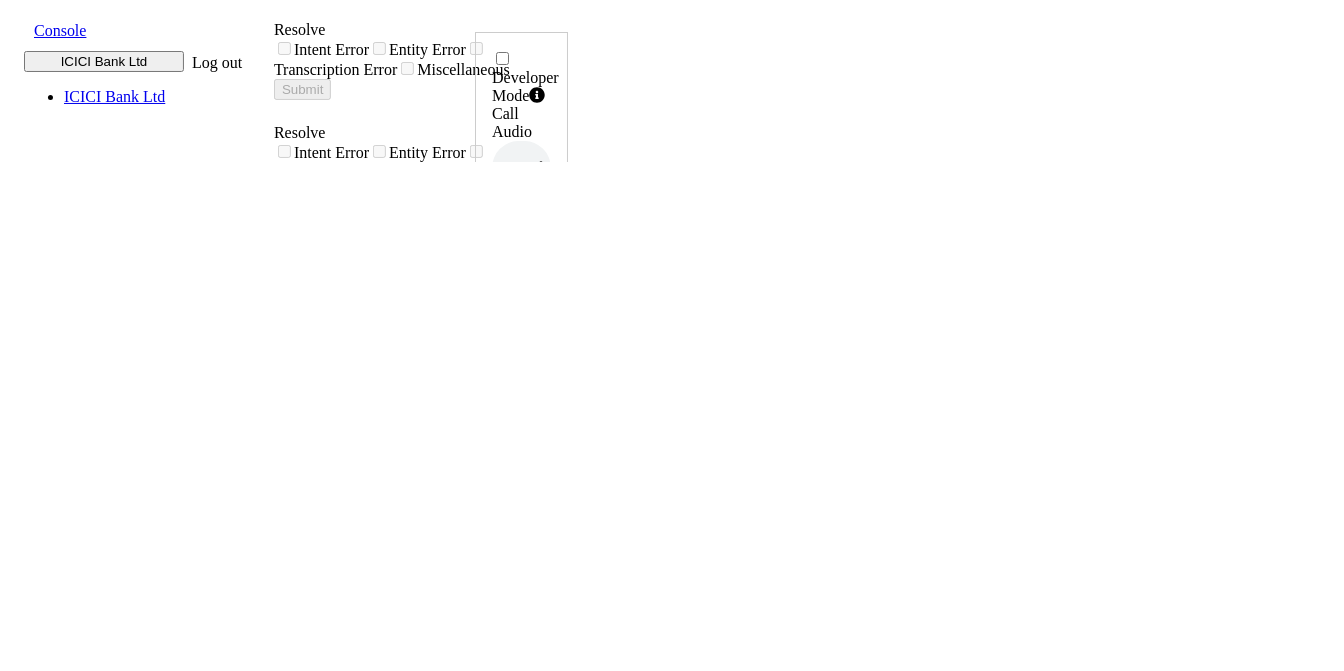 scroll, scrollTop: 0, scrollLeft: 0, axis: both 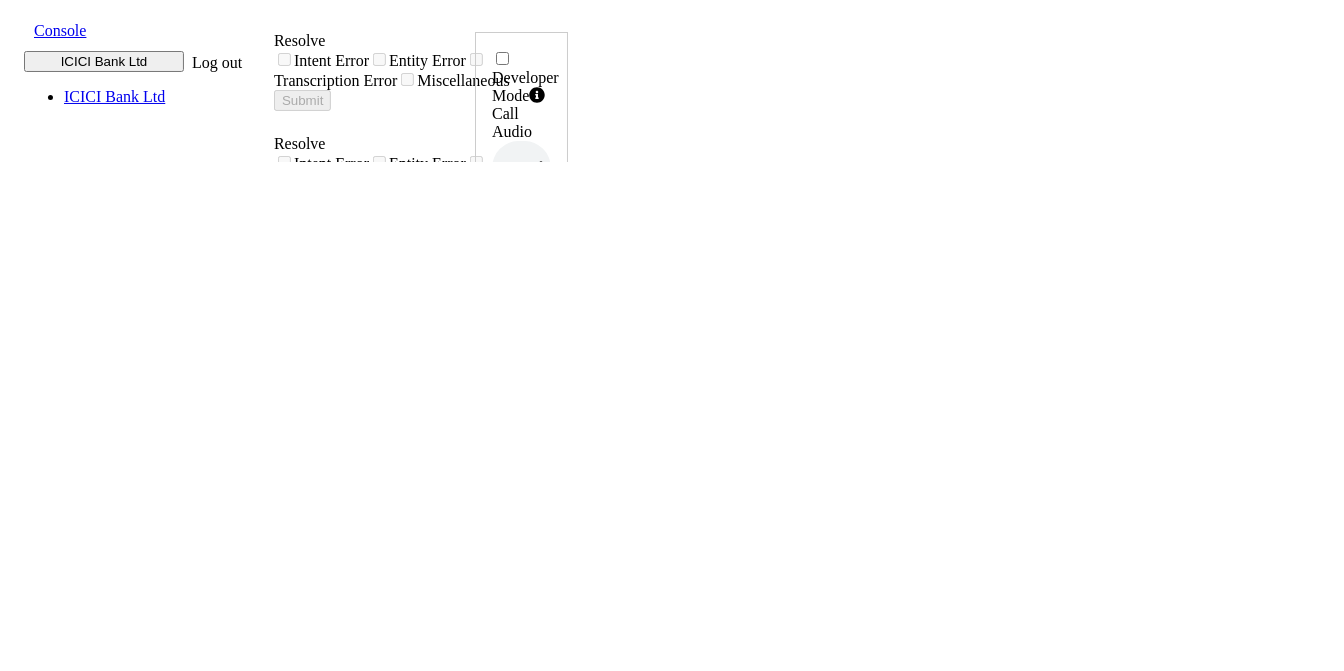 drag, startPoint x: 848, startPoint y: 293, endPoint x: 937, endPoint y: 339, distance: 100.18483 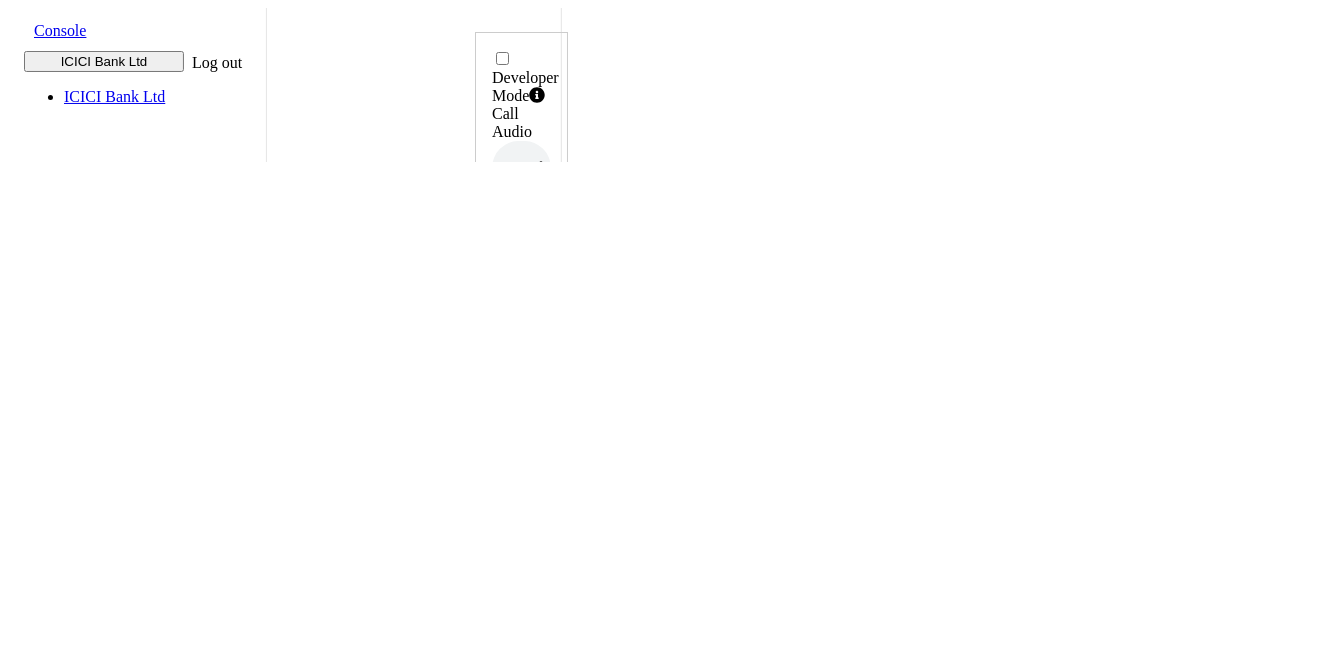 scroll, scrollTop: 612, scrollLeft: 0, axis: vertical 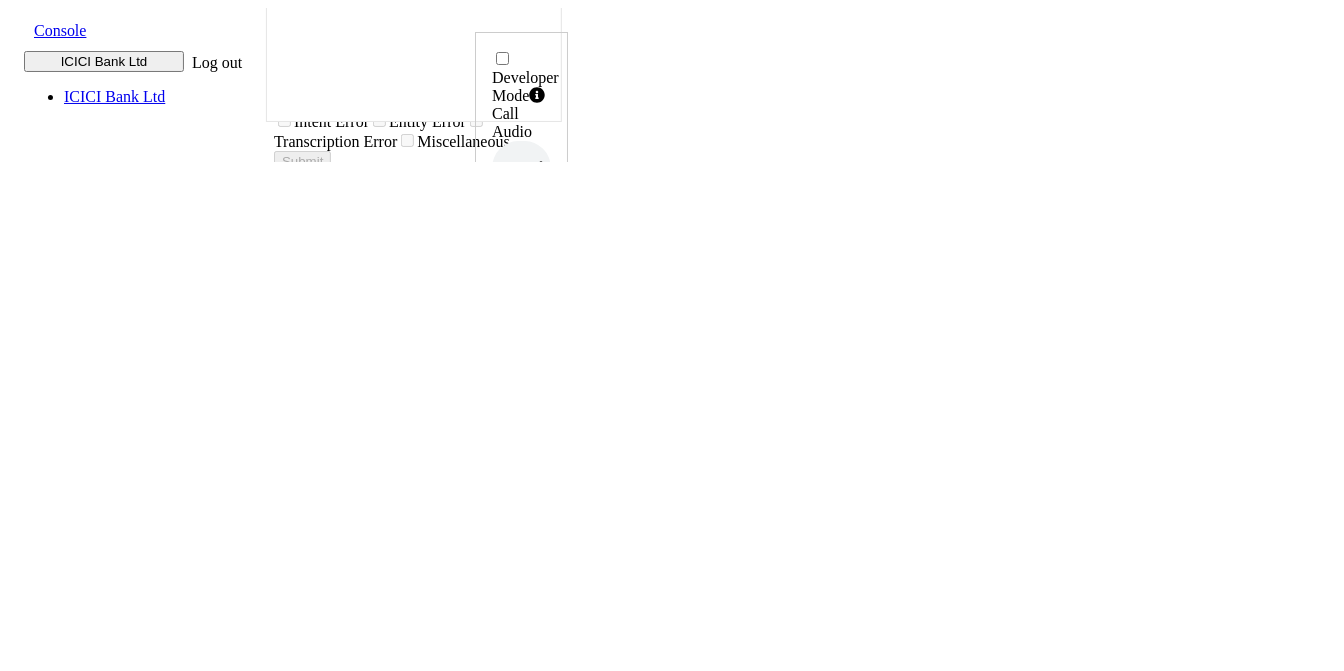 click on "8451878086" at bounding box center [521, 481] 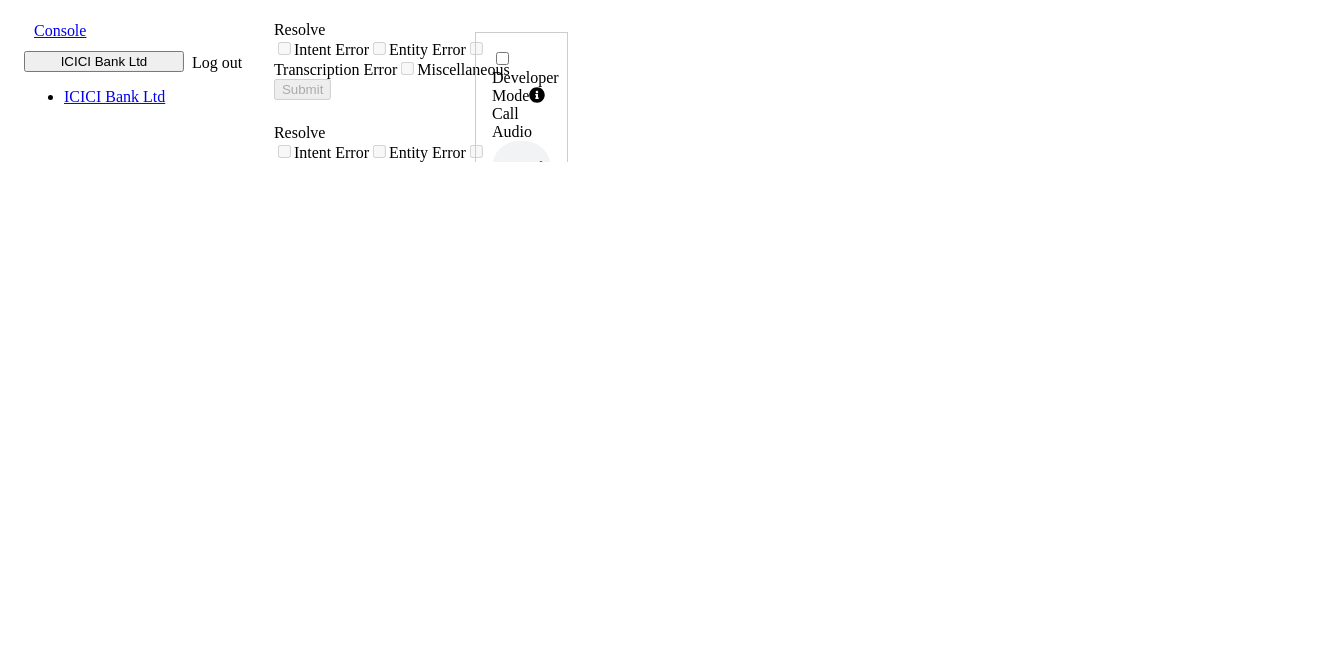 scroll, scrollTop: 0, scrollLeft: 0, axis: both 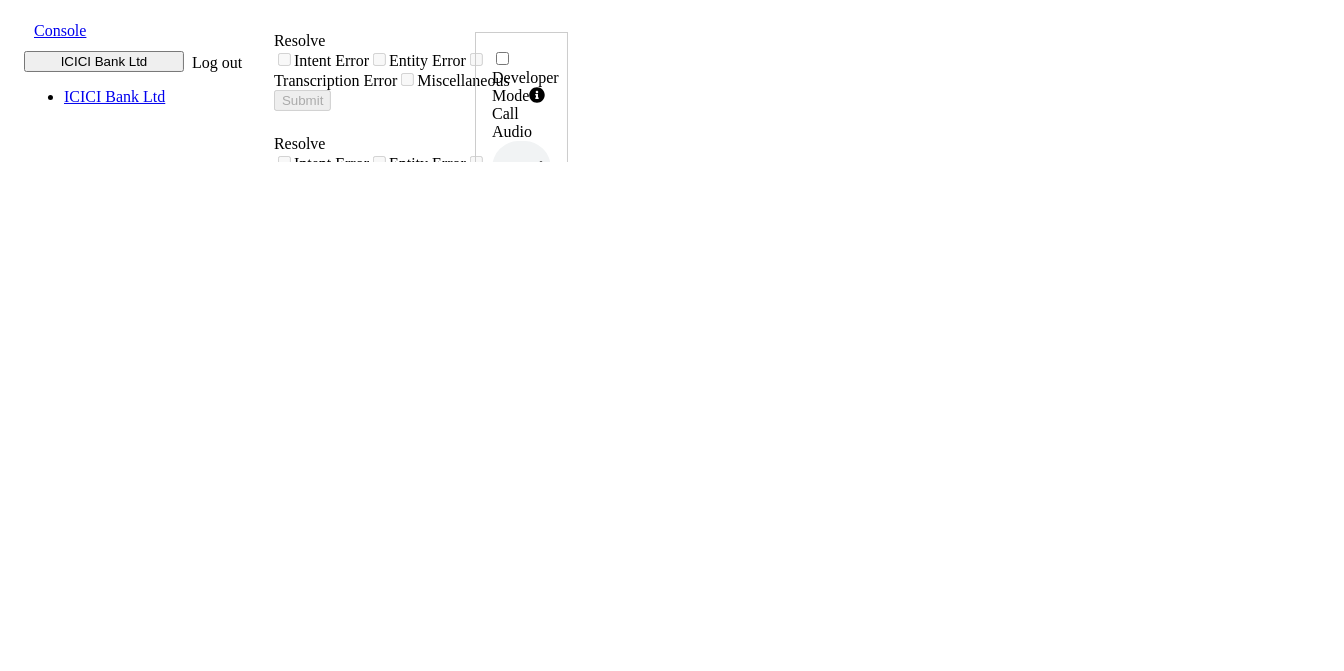 drag, startPoint x: 853, startPoint y: 297, endPoint x: 930, endPoint y: 334, distance: 85.42833 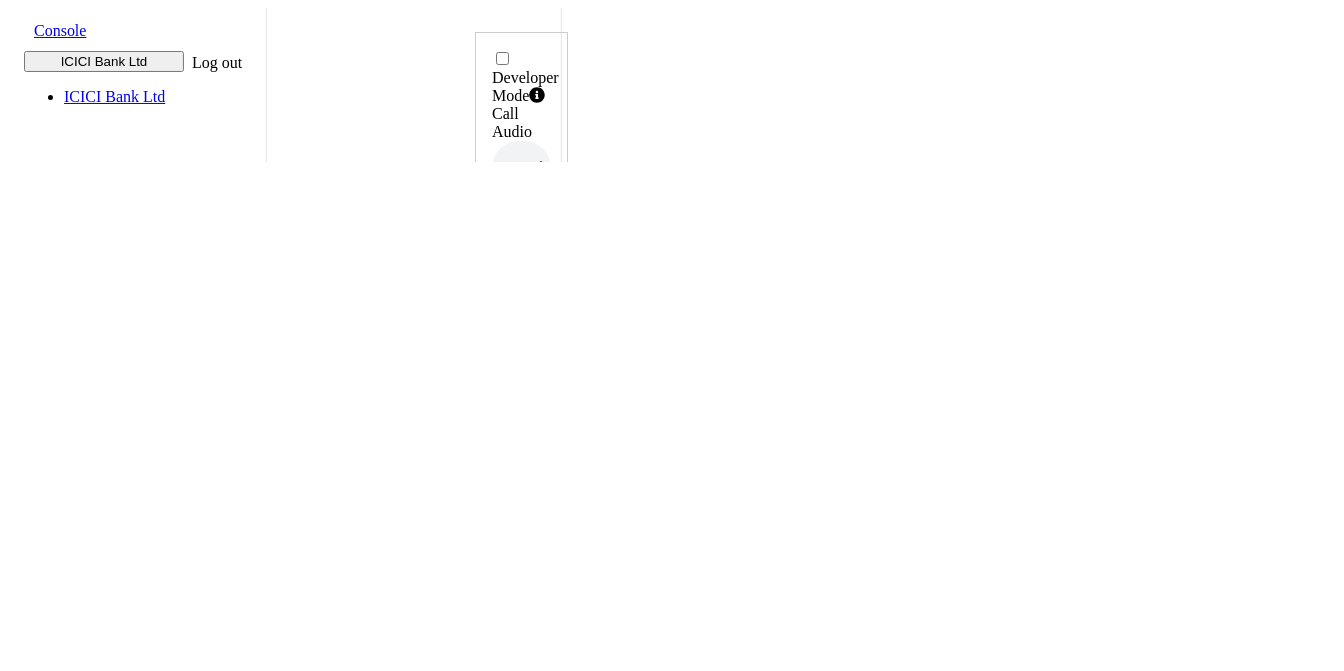 scroll, scrollTop: 612, scrollLeft: 0, axis: vertical 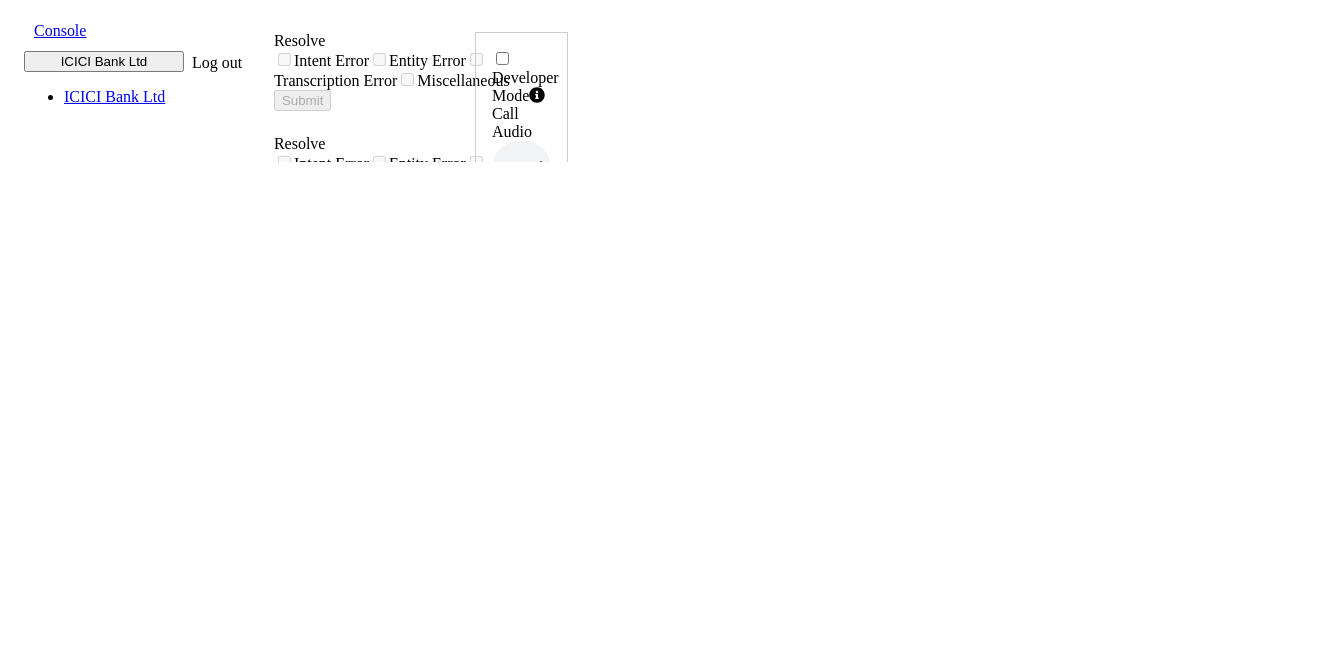 drag, startPoint x: 855, startPoint y: 294, endPoint x: 606, endPoint y: 334, distance: 252.19238 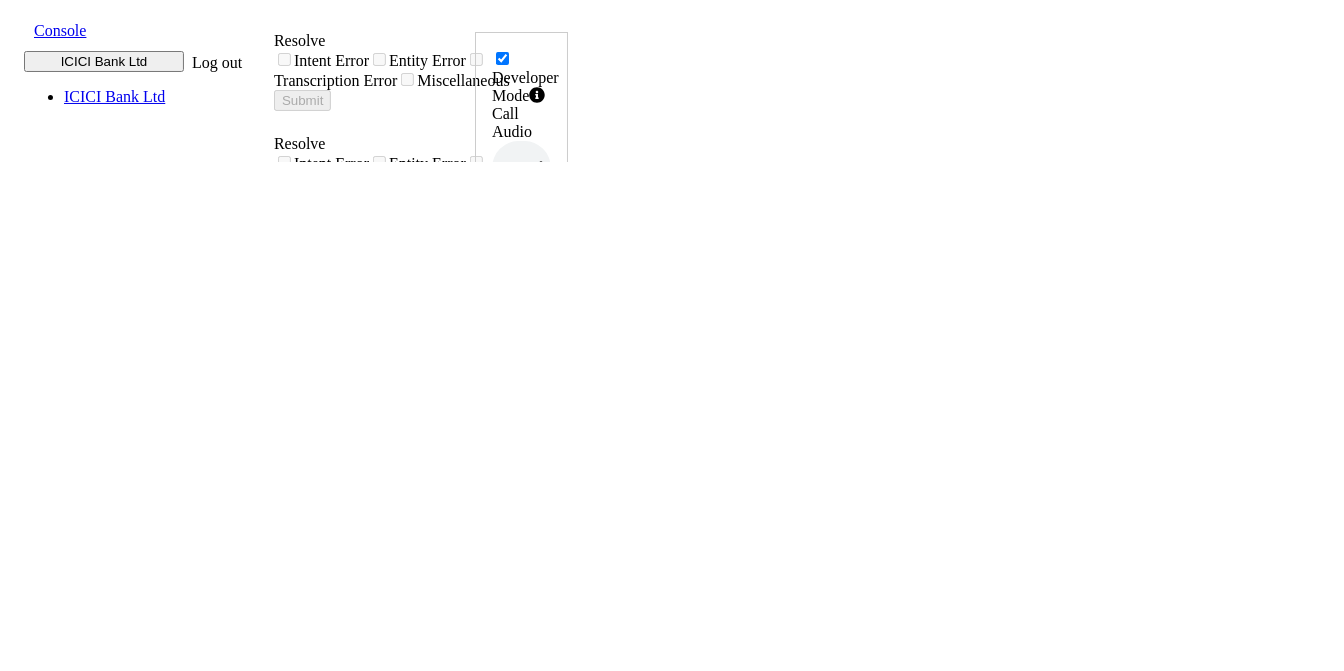 checkbox on "true" 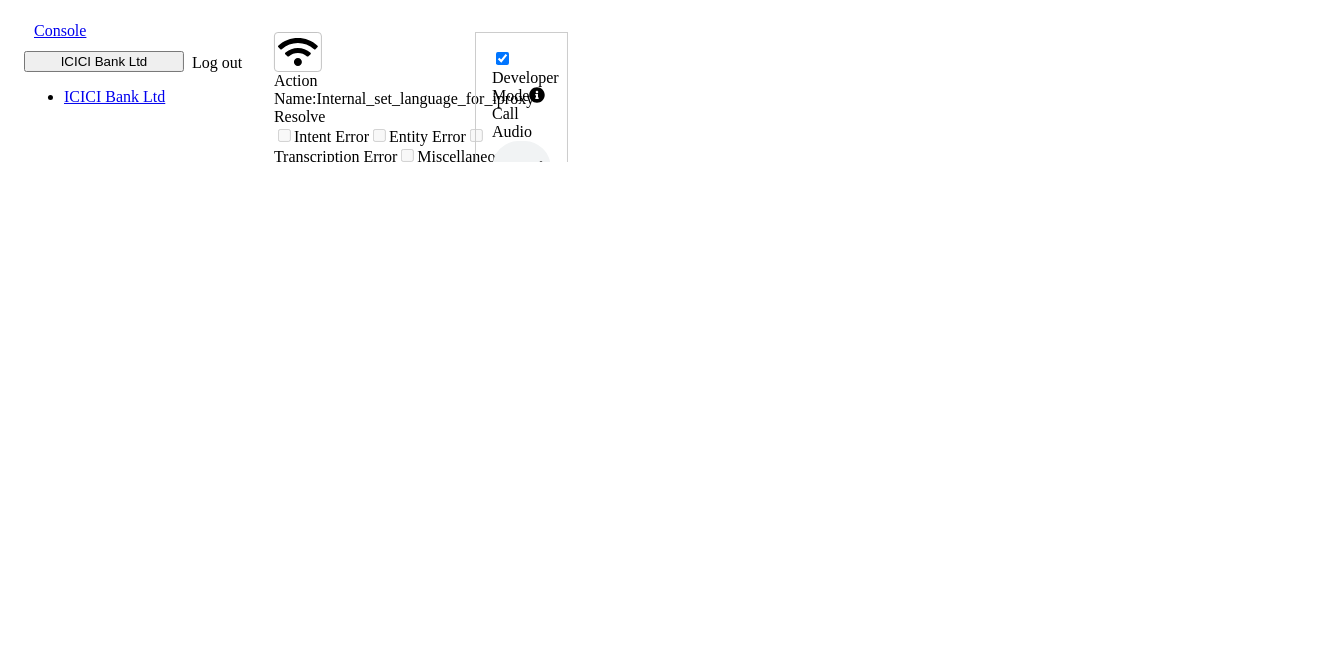 click on "validate_update_details" at bounding box center [439, 1067] 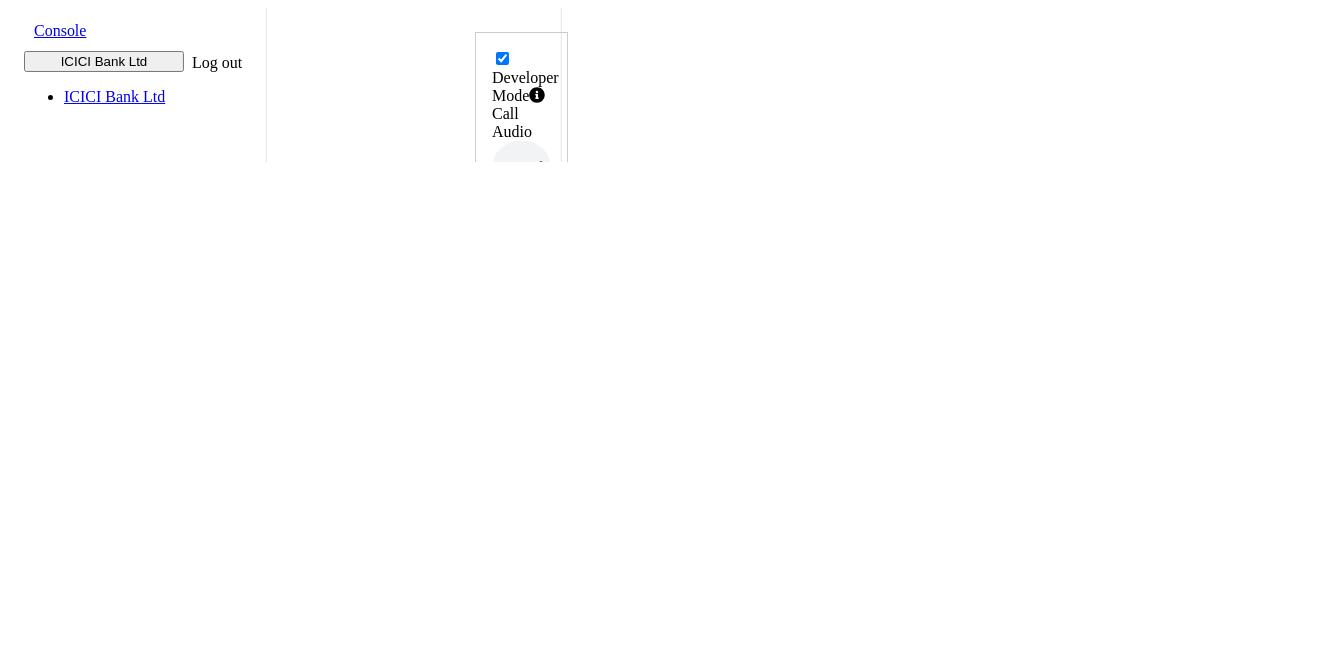 scroll, scrollTop: 222, scrollLeft: 0, axis: vertical 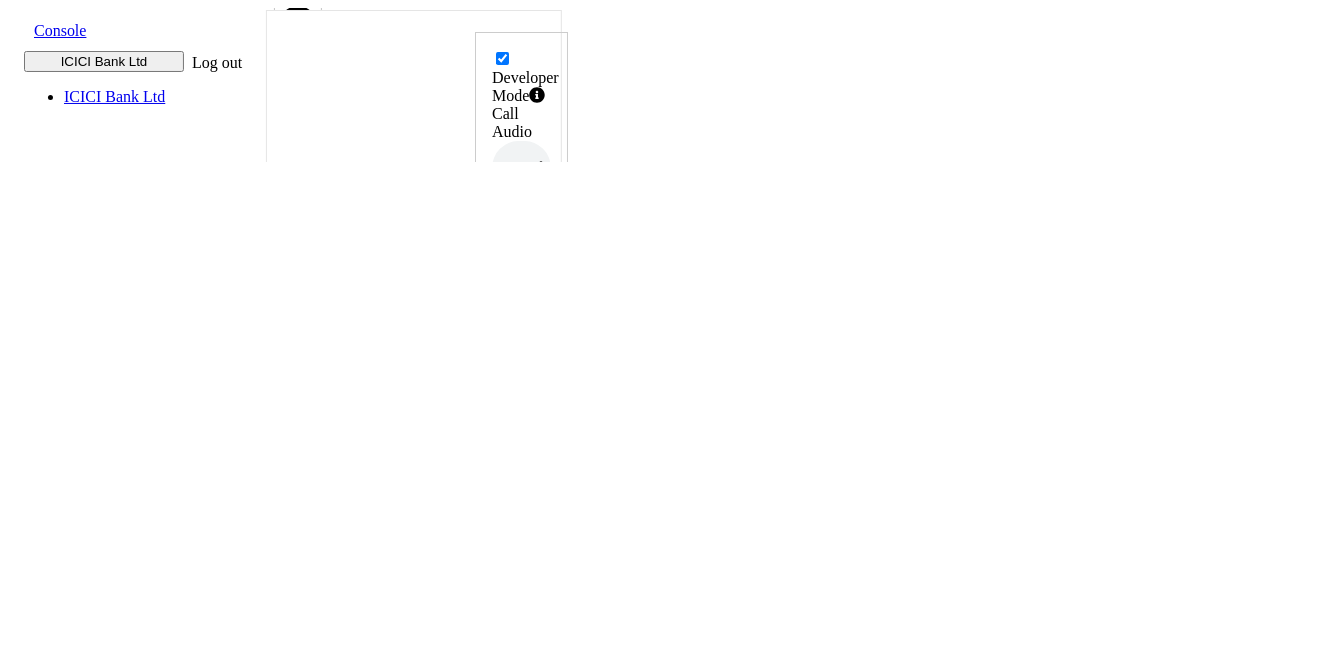 click on "Action Name:  validate_update_details State -  COF_ASK_QUERY Sub-Type -   WEBHOOK Trigger Name -   _update_details_slots_collected_ Cycle duration -  {
"iproxy": 0.003707658
} Show Debug Metadata Show Metadata Resolve  Intent Error  Entity Error  Transcription Error  Miscellaneous Submit" at bounding box center [413, 996] 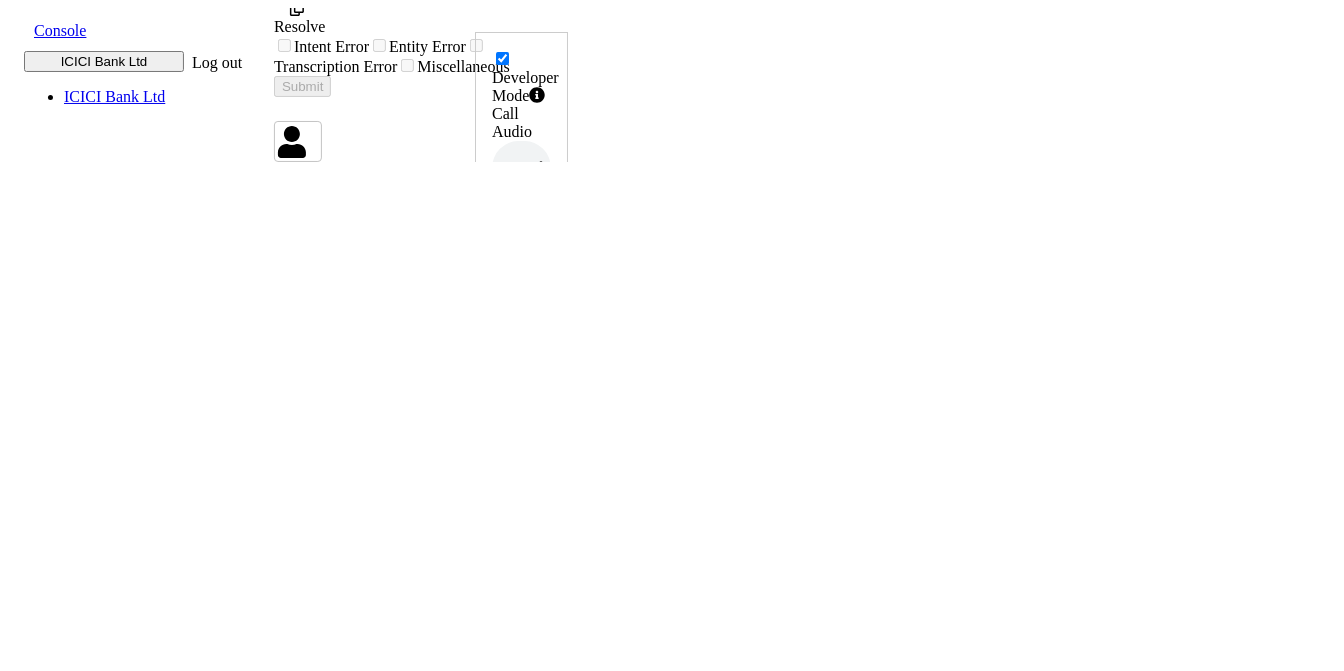 scroll, scrollTop: 3682, scrollLeft: 0, axis: vertical 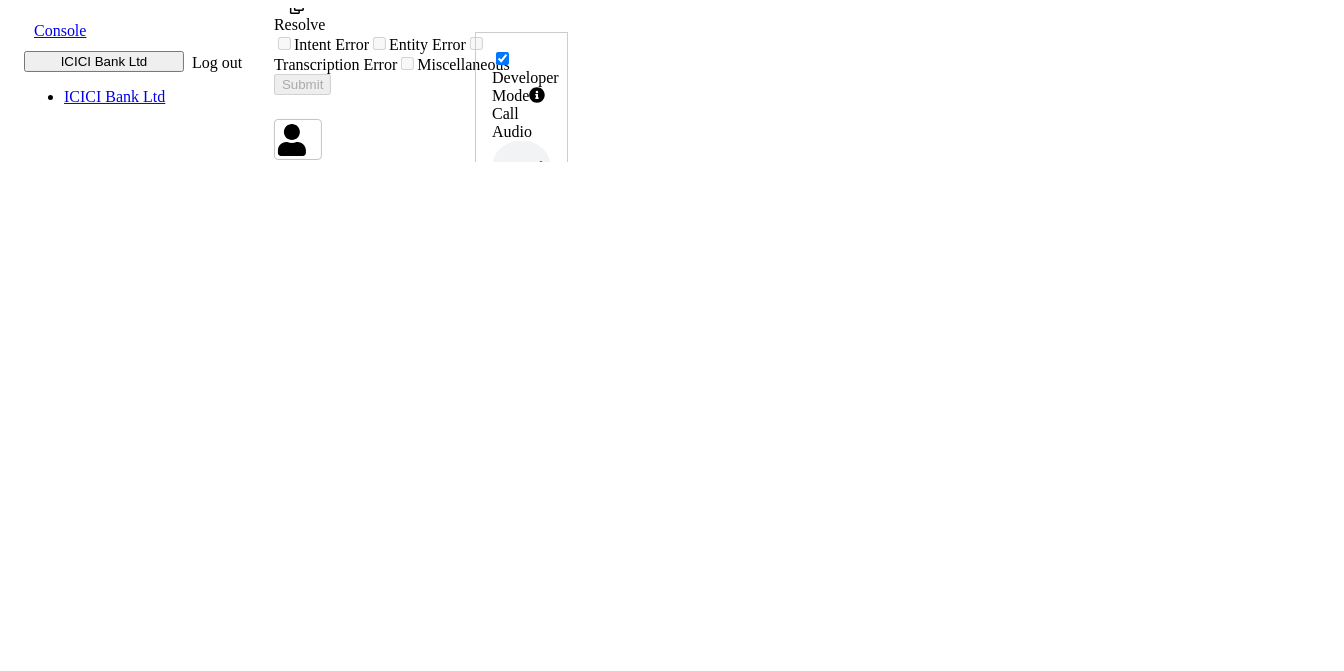 click on "CC_PINBLOCK" at bounding box center (418, 4762) 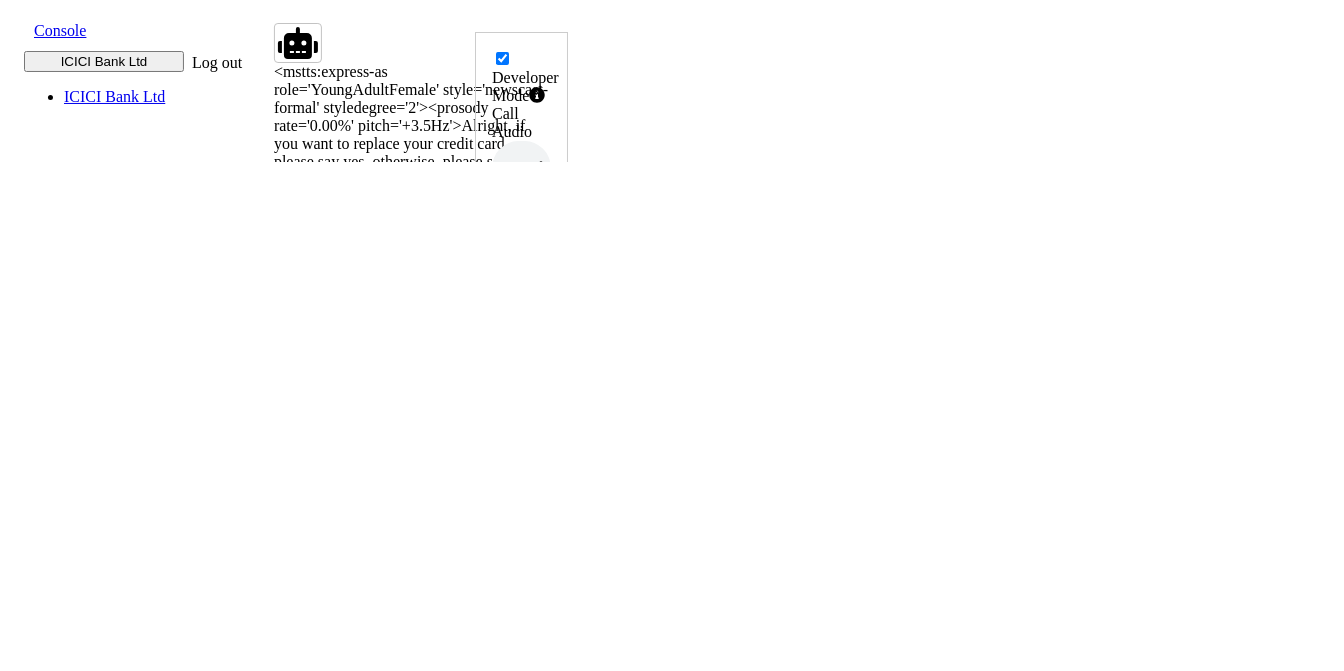 scroll, scrollTop: 3460, scrollLeft: 0, axis: vertical 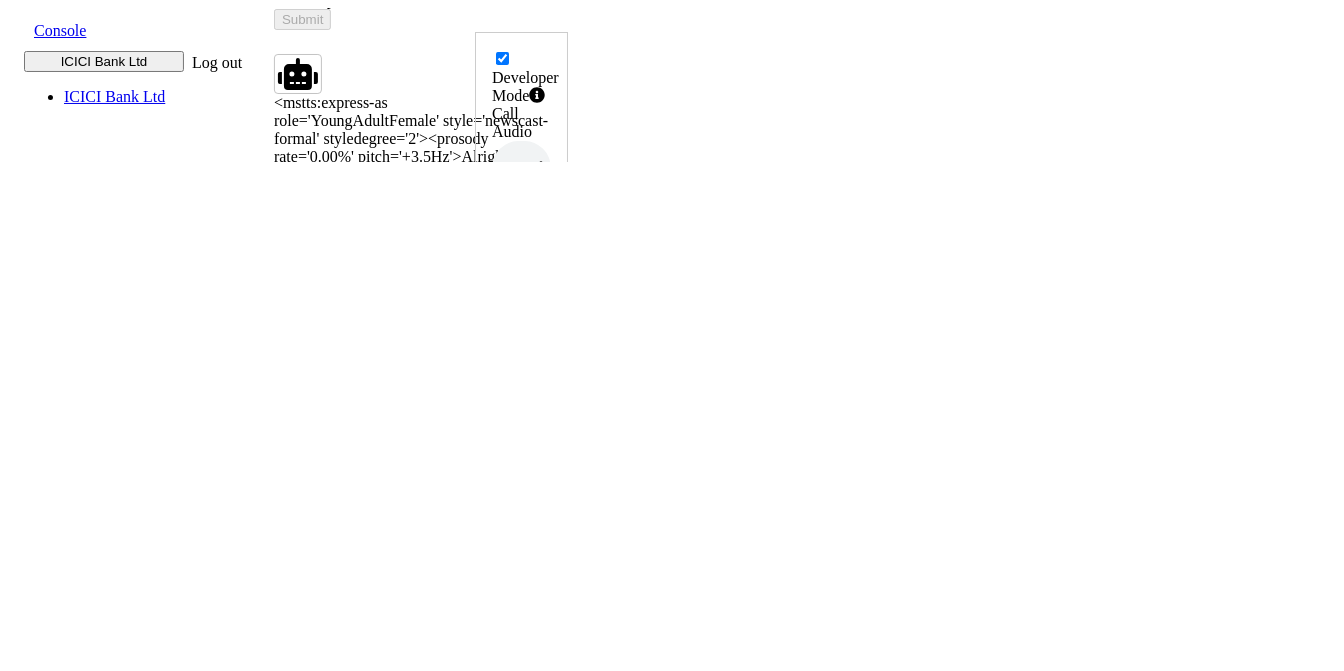 click at bounding box center (266, -3228) 